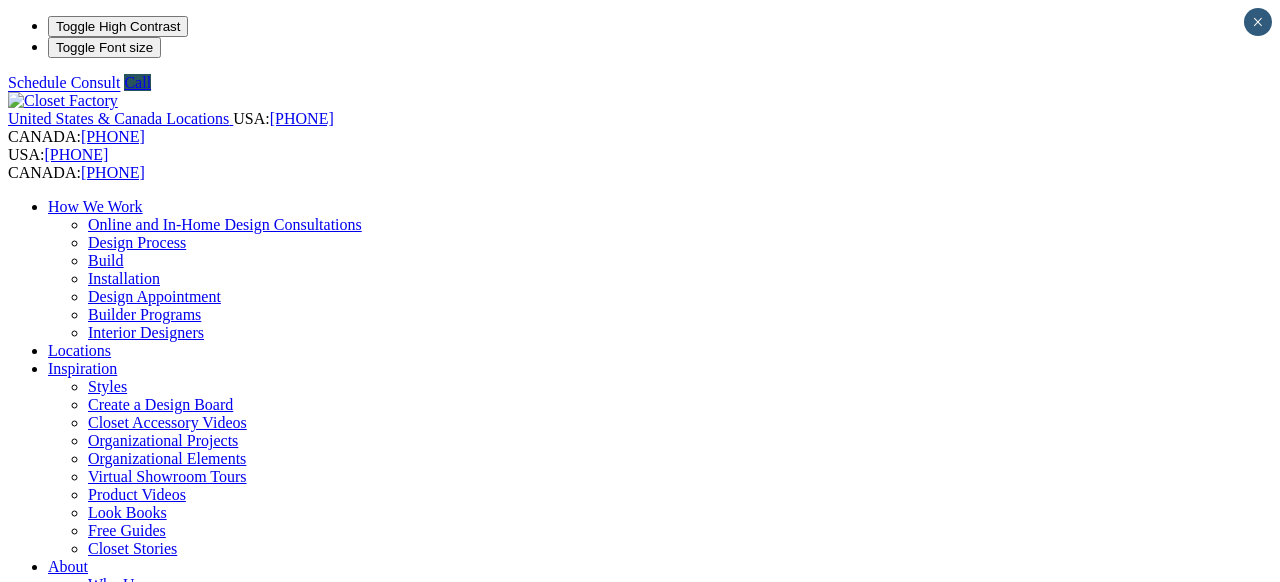 scroll, scrollTop: 0, scrollLeft: 0, axis: both 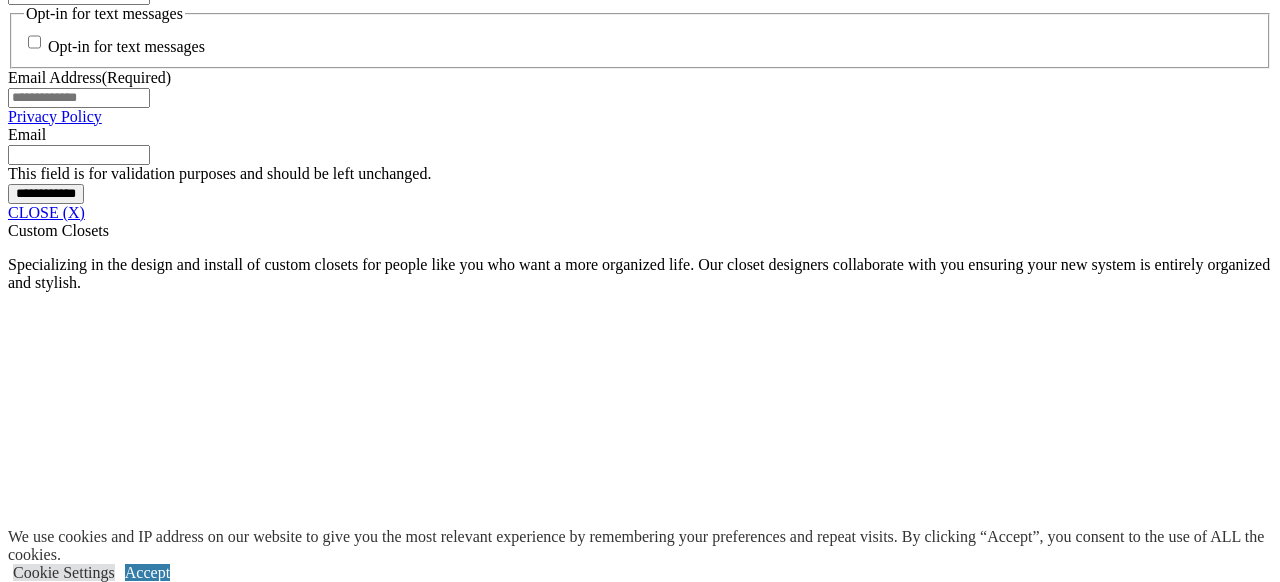 click at bounding box center (120, 2384) 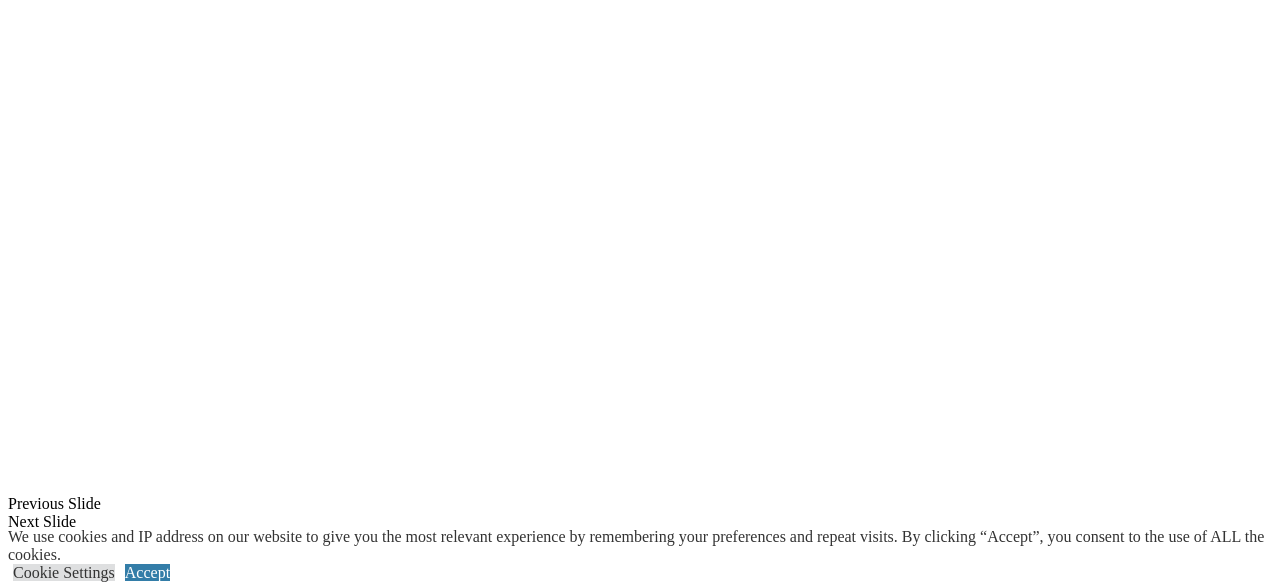 scroll, scrollTop: 1986, scrollLeft: 0, axis: vertical 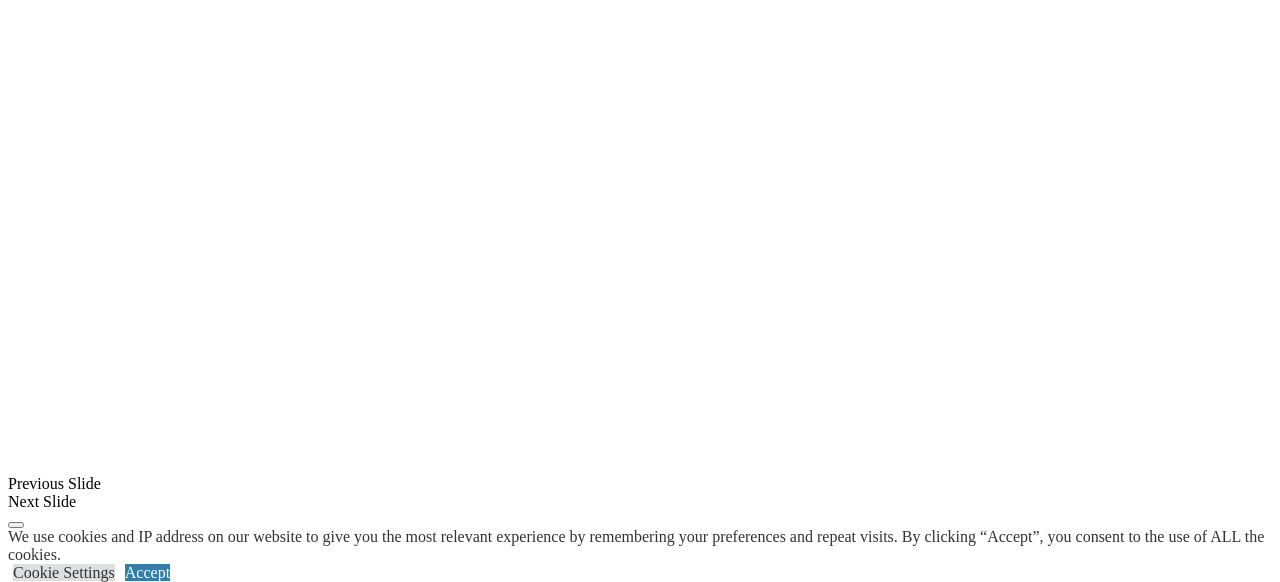 click at bounding box center [143, 2387] 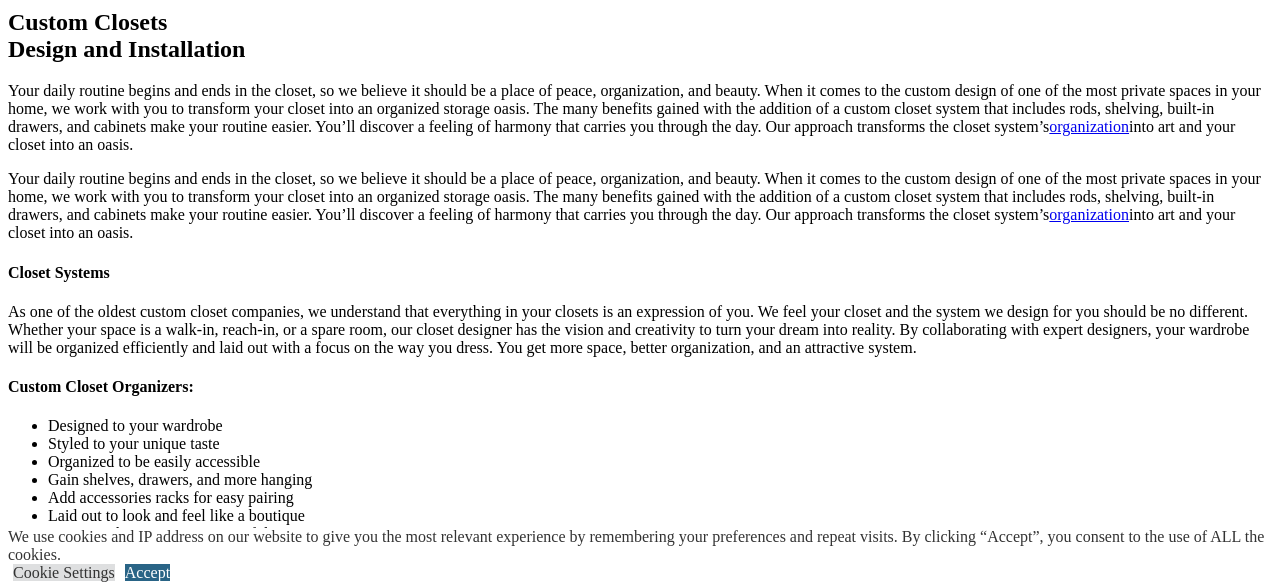 click on "Accept" at bounding box center (147, 572) 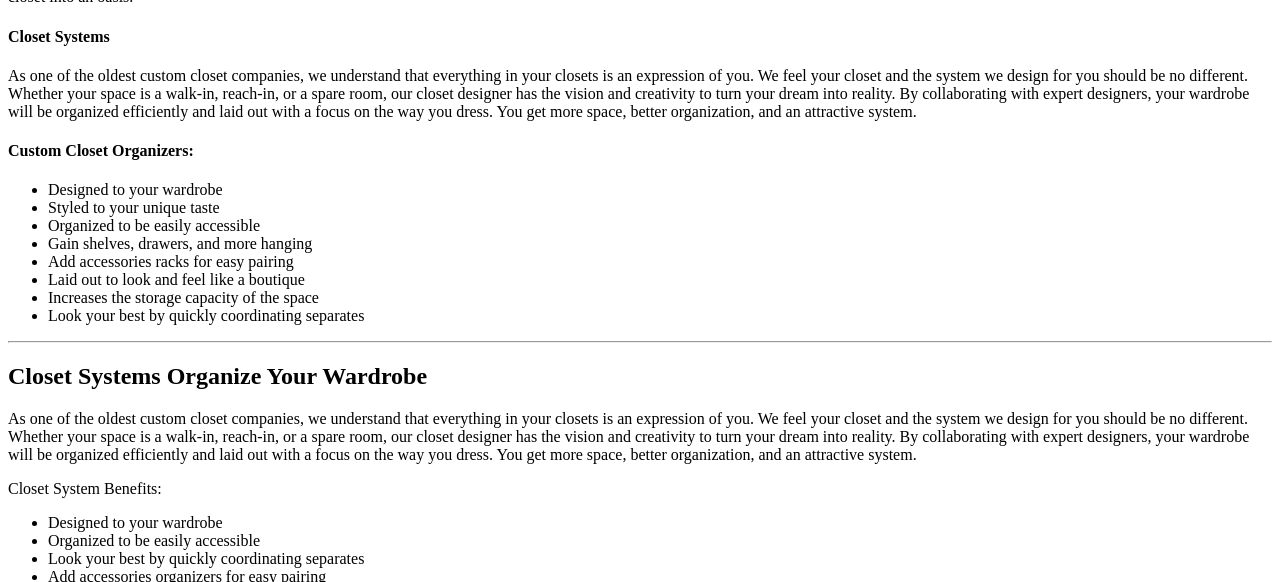scroll, scrollTop: 2225, scrollLeft: 0, axis: vertical 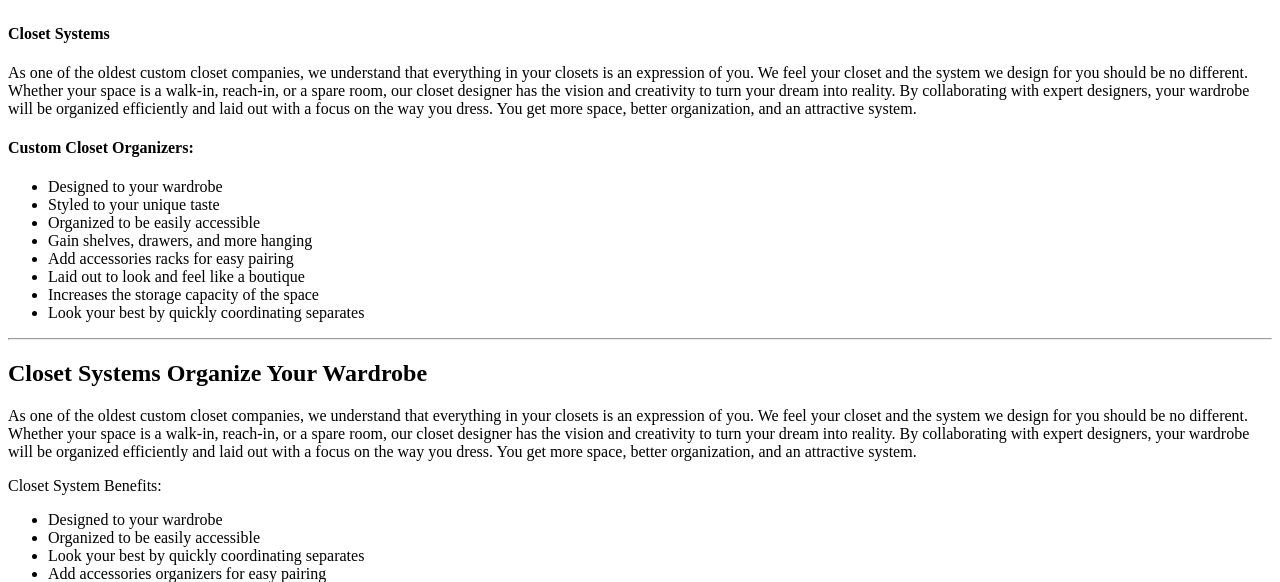 click on "Styles" at bounding box center (318, -260) 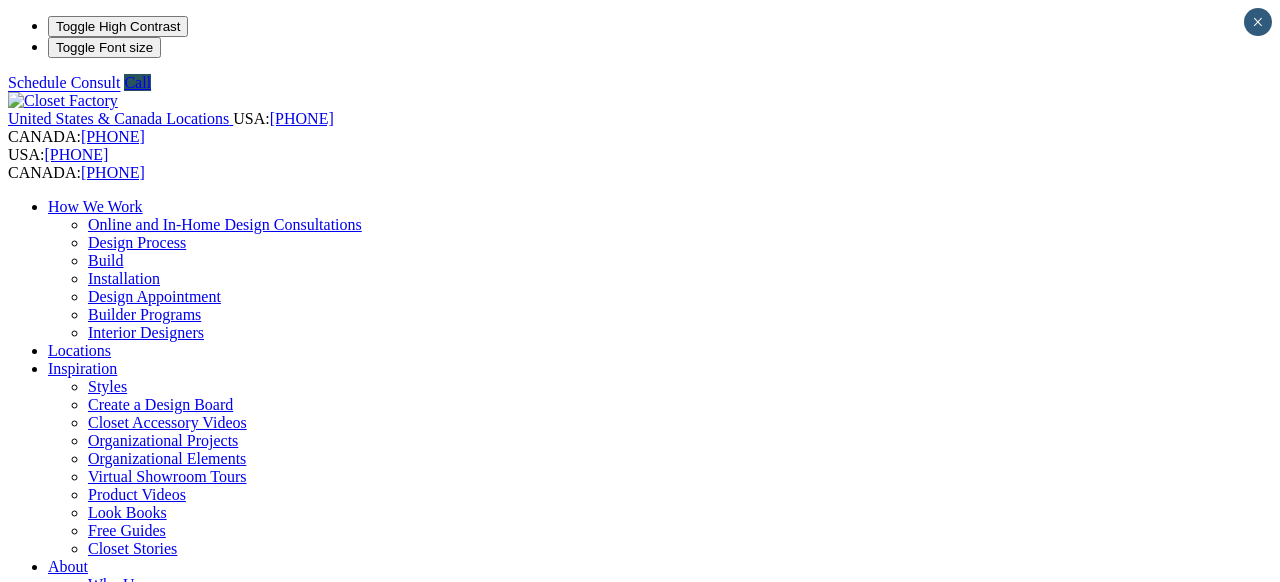 scroll, scrollTop: 0, scrollLeft: 0, axis: both 